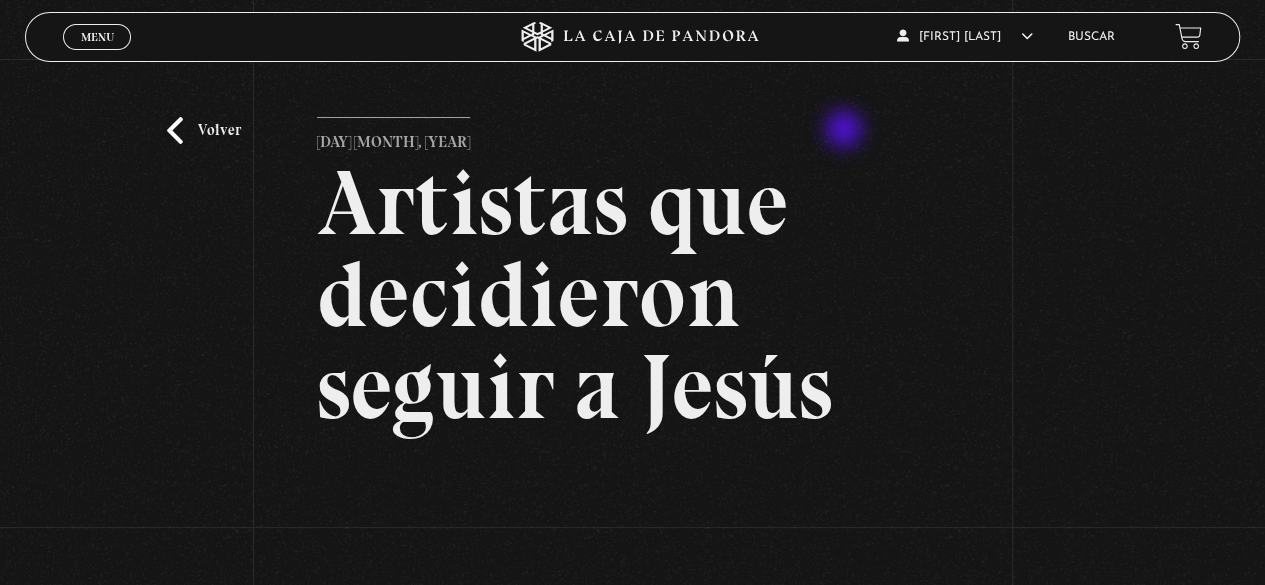 scroll, scrollTop: 0, scrollLeft: 0, axis: both 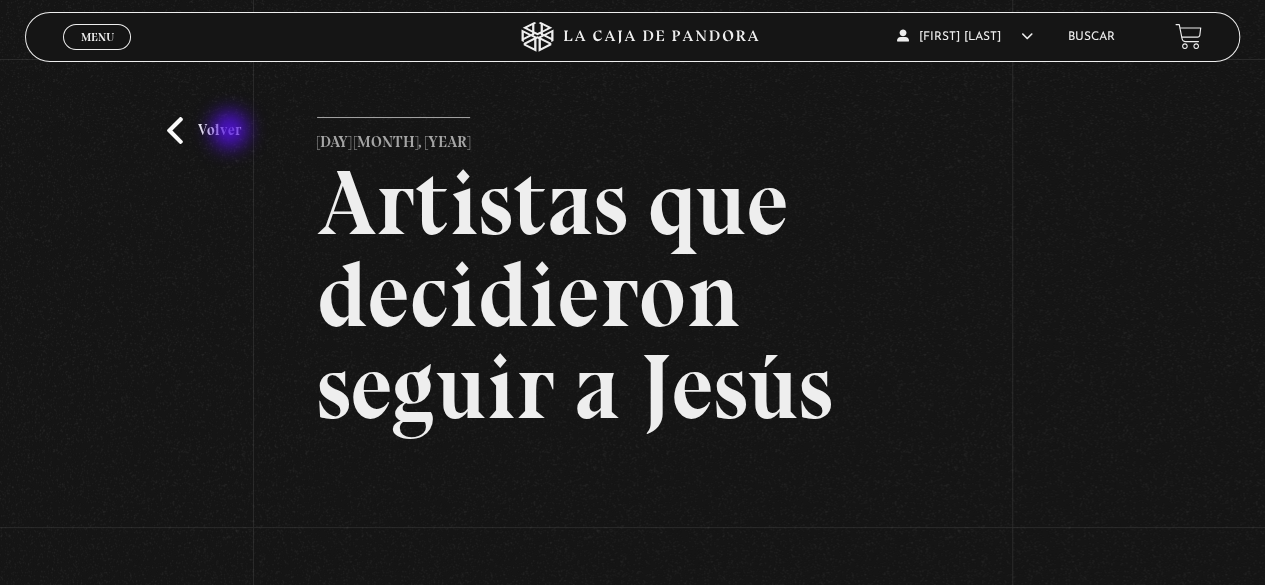 click on "Volver" at bounding box center (204, 130) 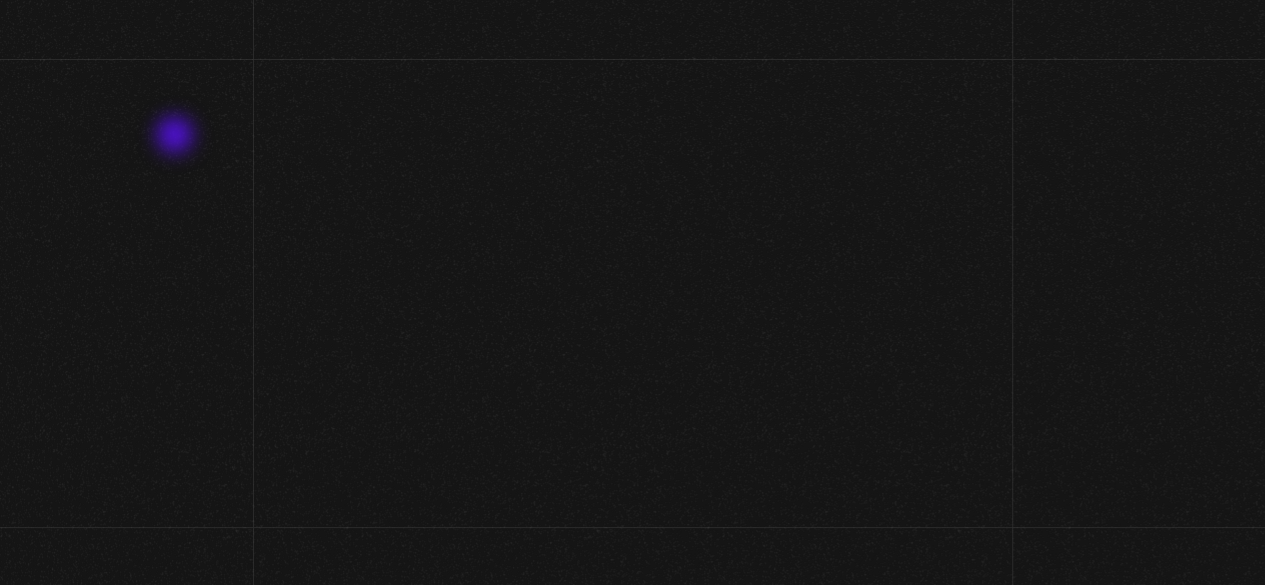 scroll, scrollTop: 220, scrollLeft: 0, axis: vertical 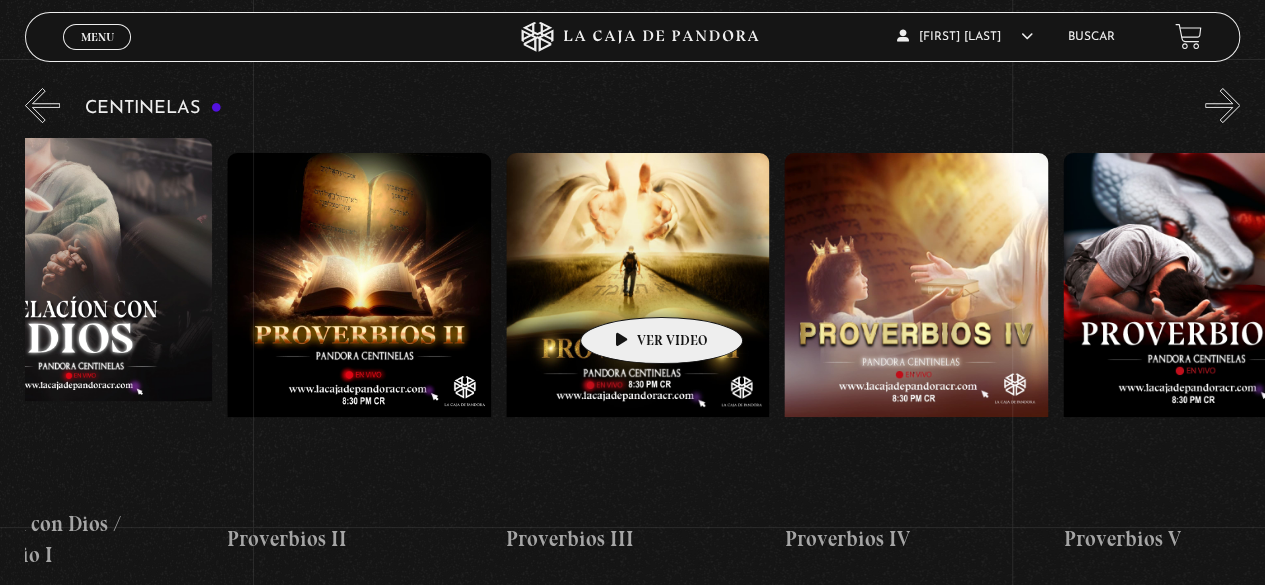 click at bounding box center (638, 333) 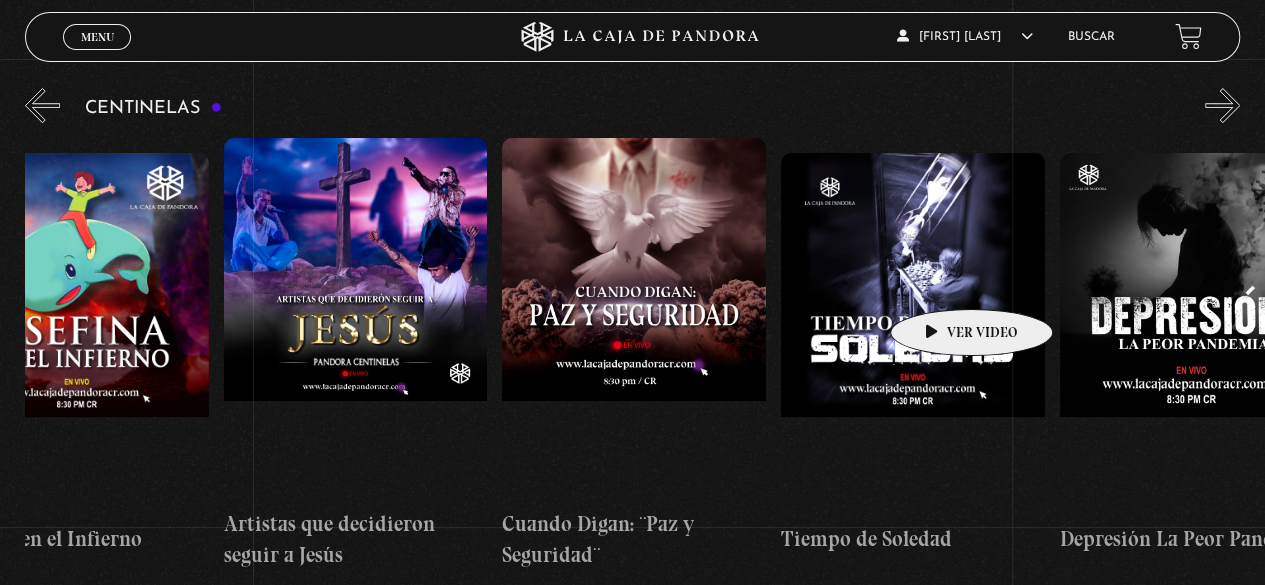scroll, scrollTop: 0, scrollLeft: 7048, axis: horizontal 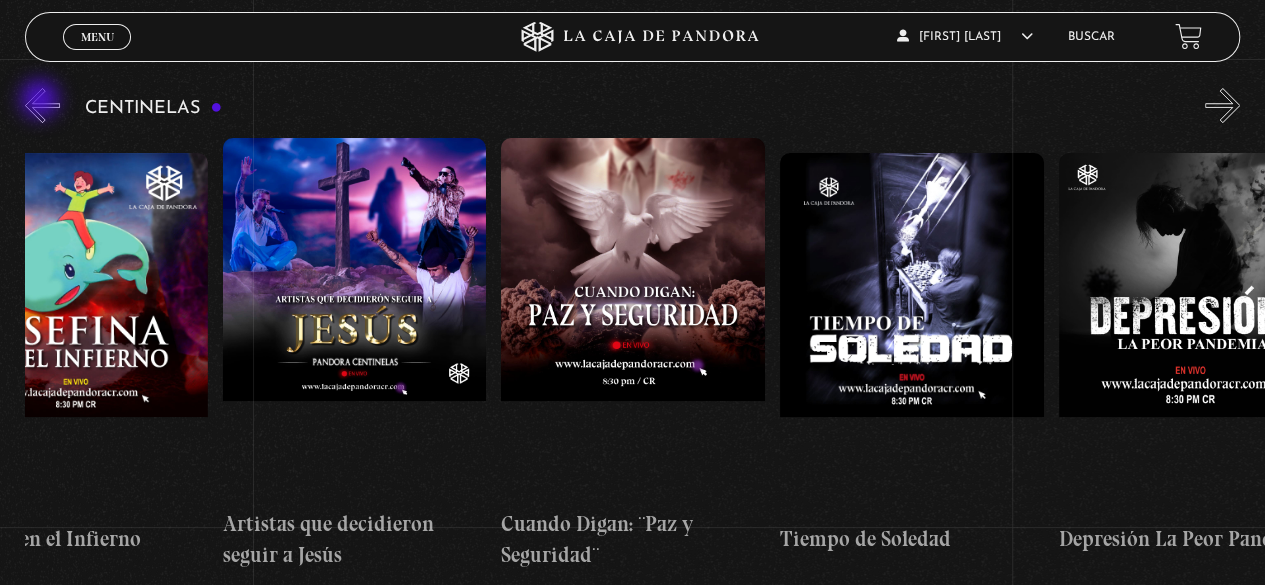 click on "«" at bounding box center [42, 105] 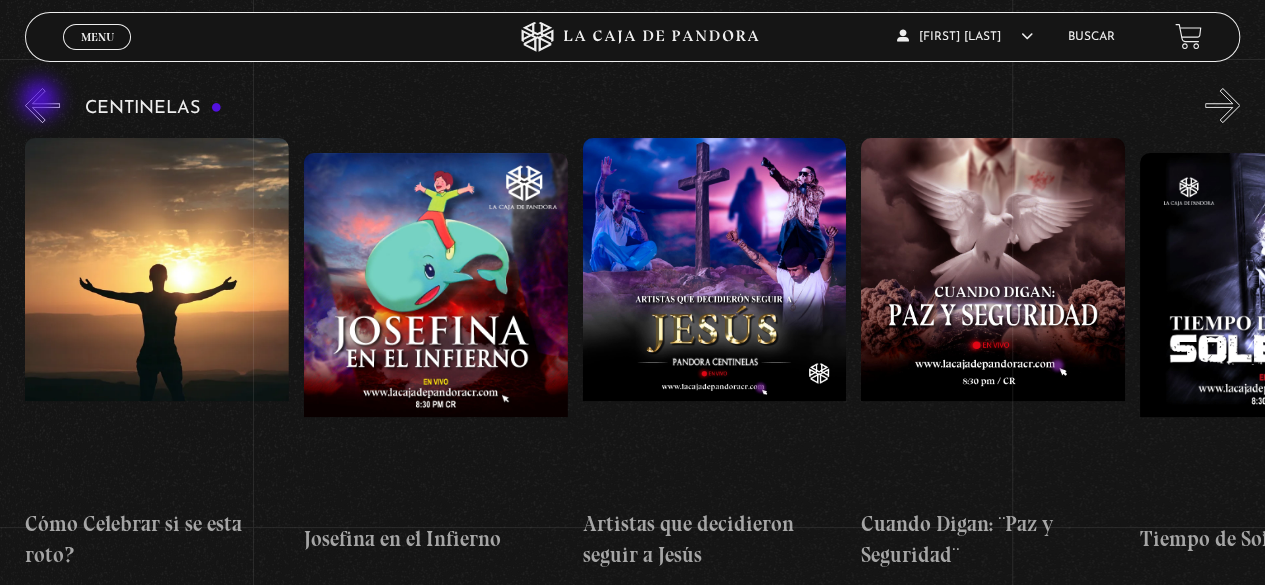 scroll, scrollTop: 0, scrollLeft: 6688, axis: horizontal 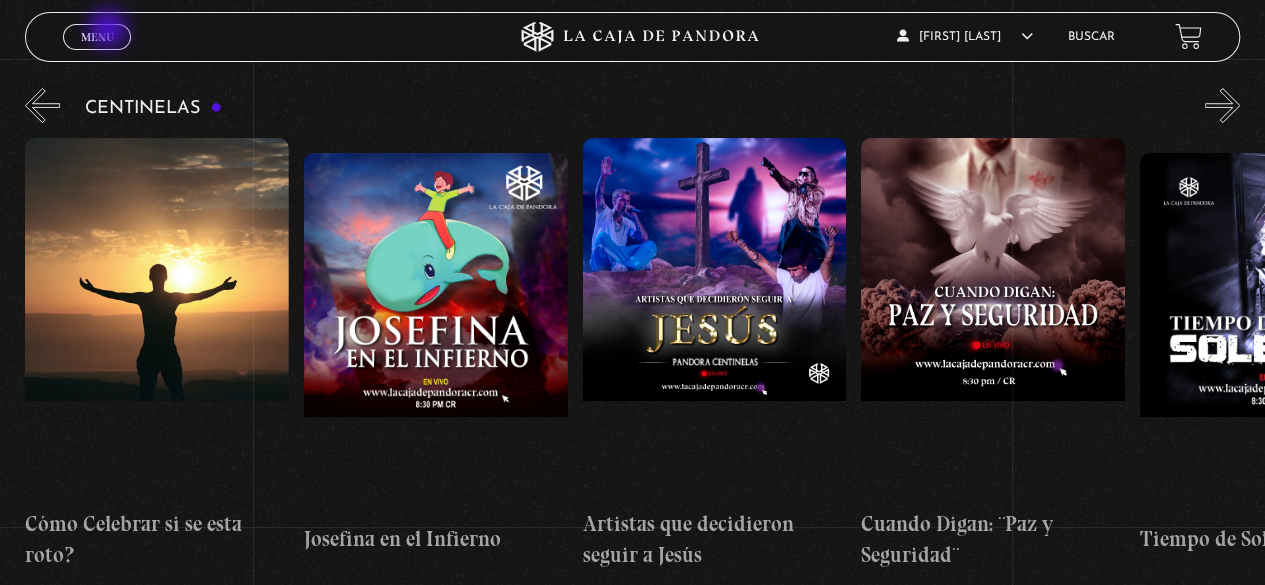 click on "Menu" at bounding box center (97, 37) 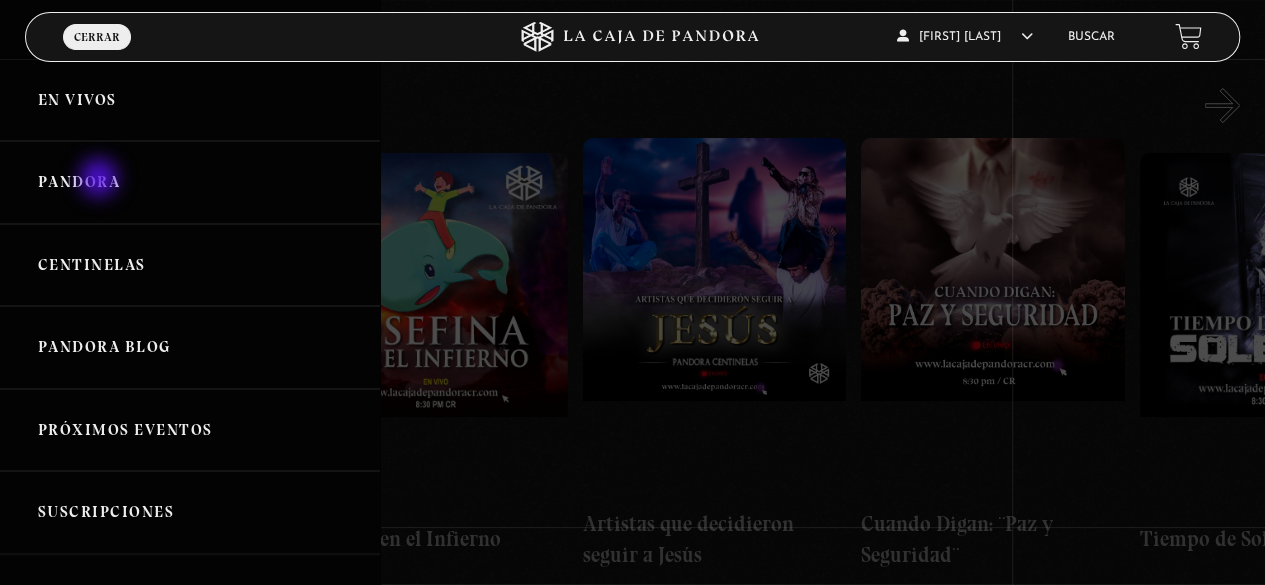 click on "Pandora" at bounding box center (190, 182) 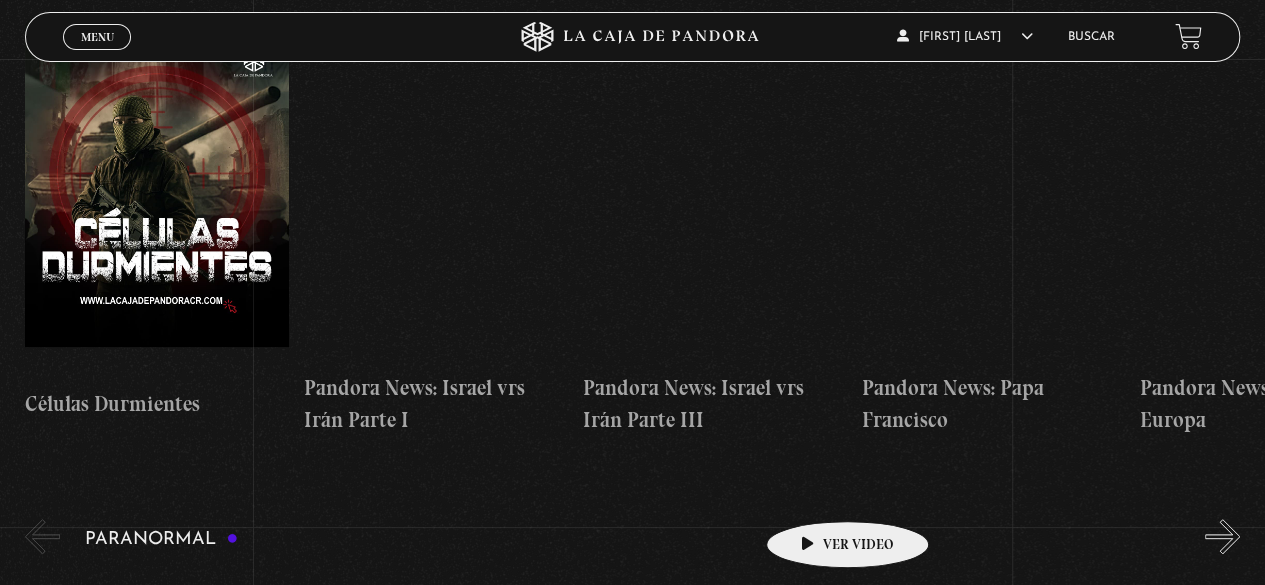 scroll, scrollTop: 467, scrollLeft: 0, axis: vertical 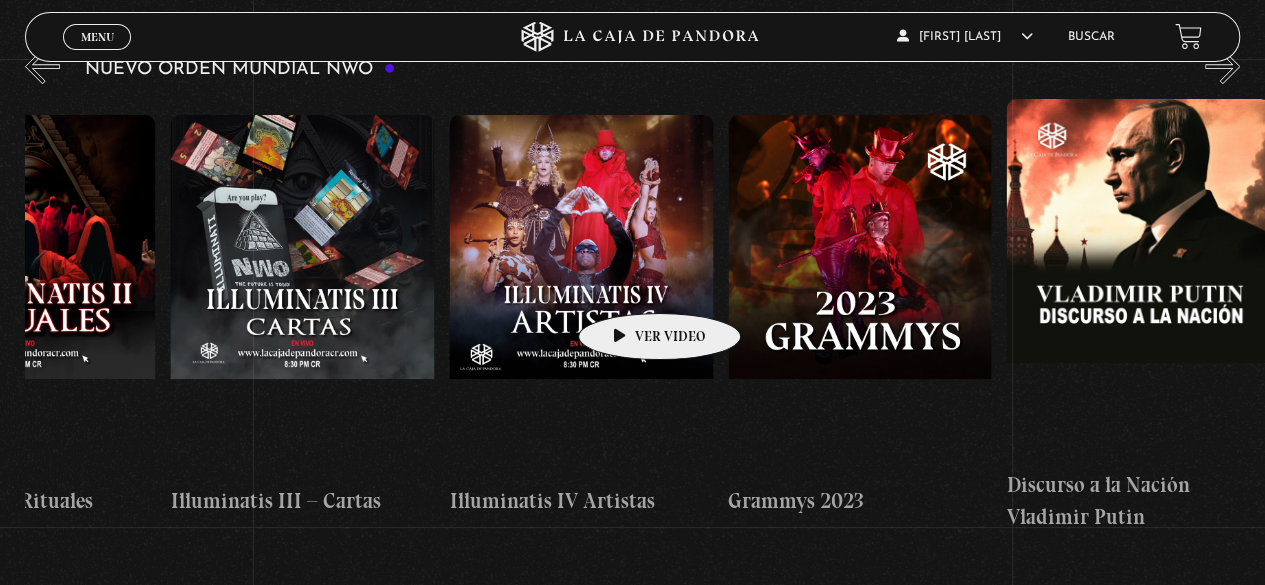 click at bounding box center [581, 295] 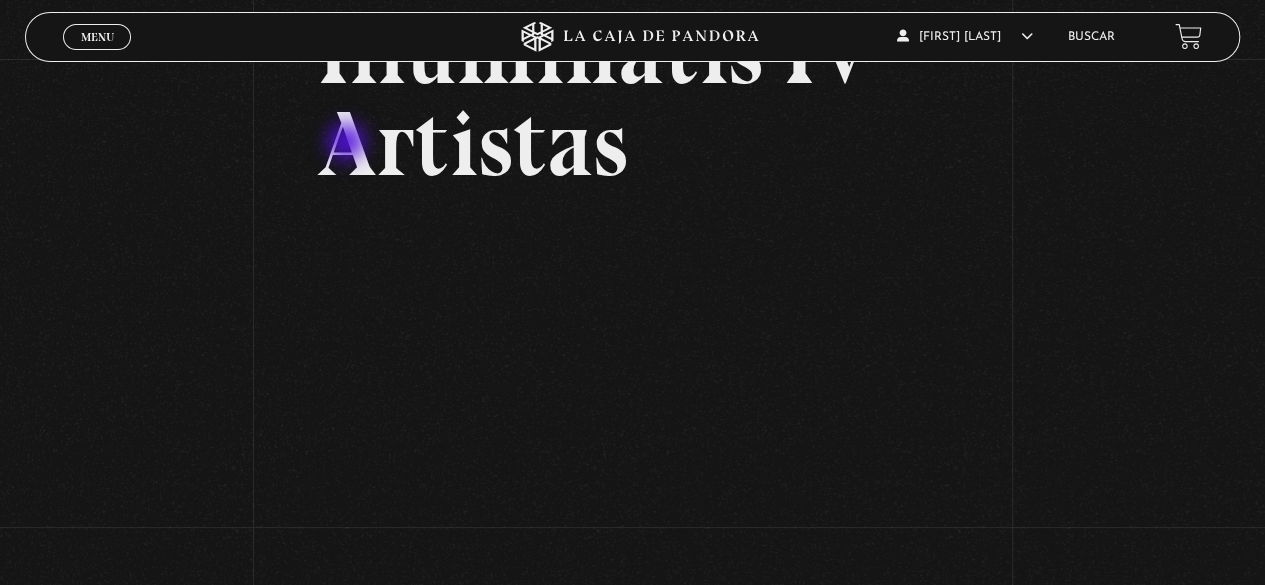 scroll, scrollTop: 0, scrollLeft: 0, axis: both 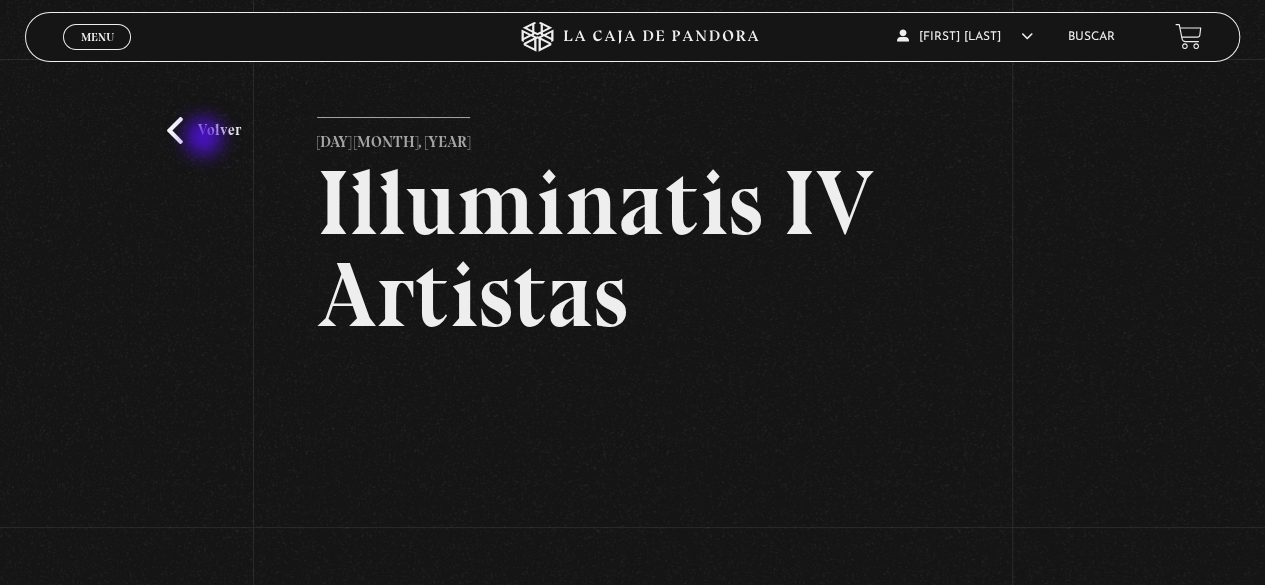 click on "Volver" at bounding box center (204, 130) 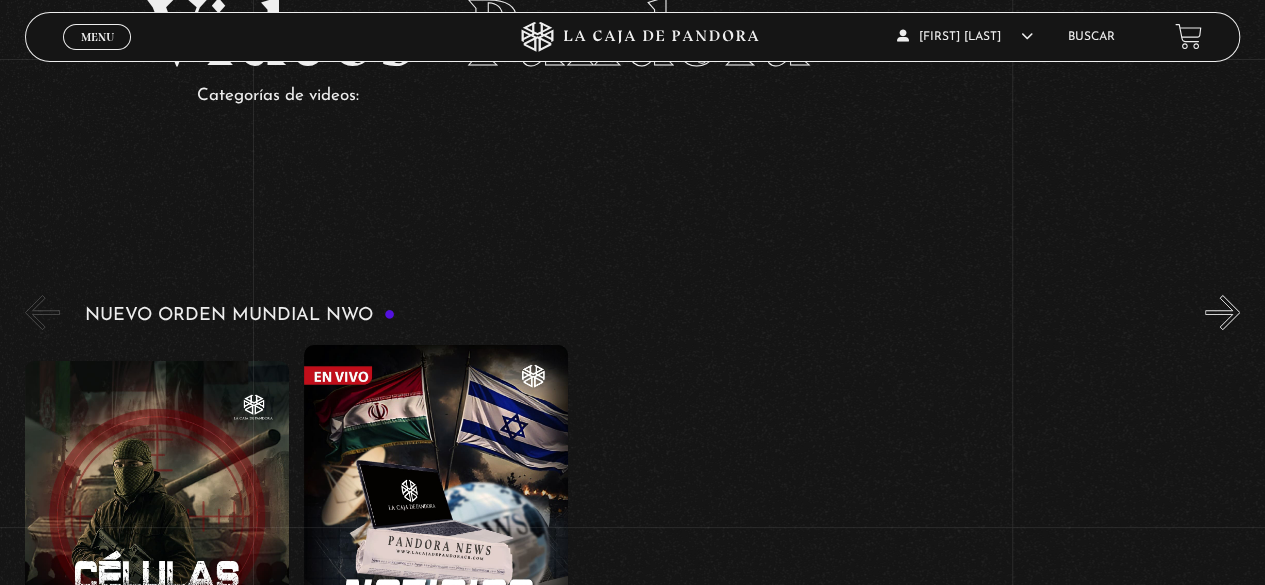 scroll, scrollTop: 125, scrollLeft: 0, axis: vertical 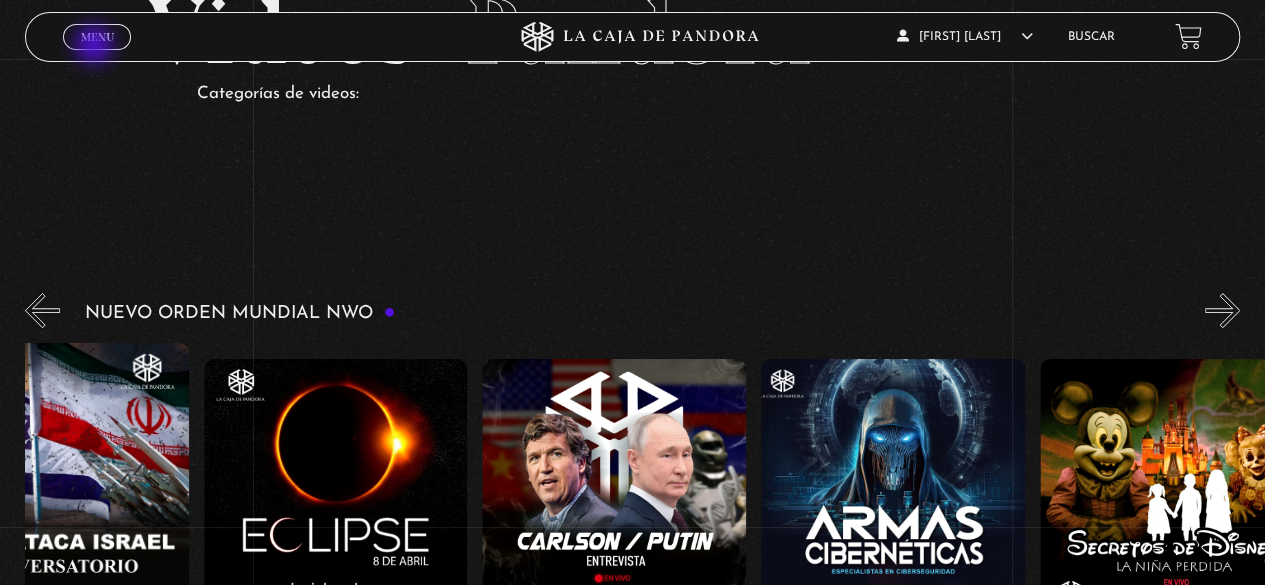 click on "Cerrar" at bounding box center (97, 54) 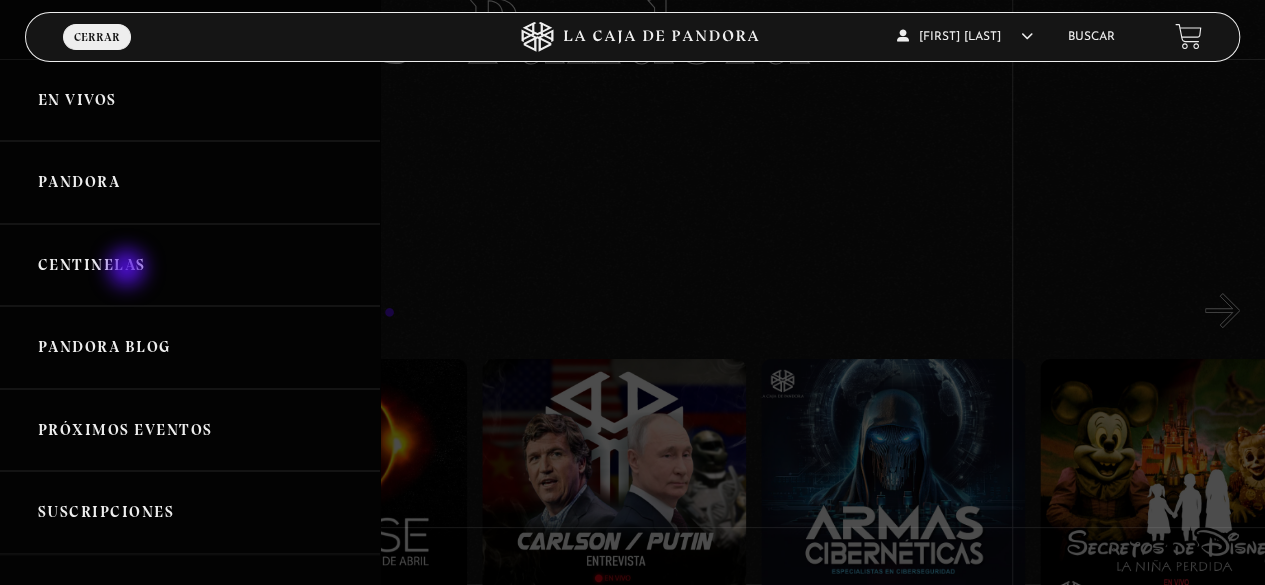 click on "Centinelas" at bounding box center [190, 265] 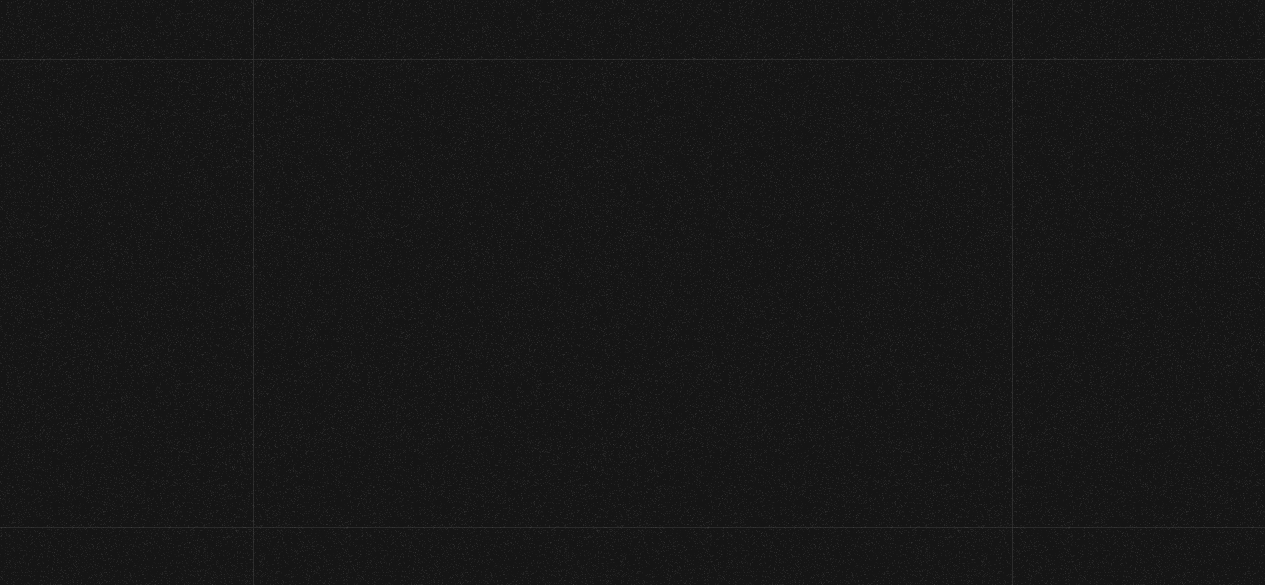scroll, scrollTop: 0, scrollLeft: 0, axis: both 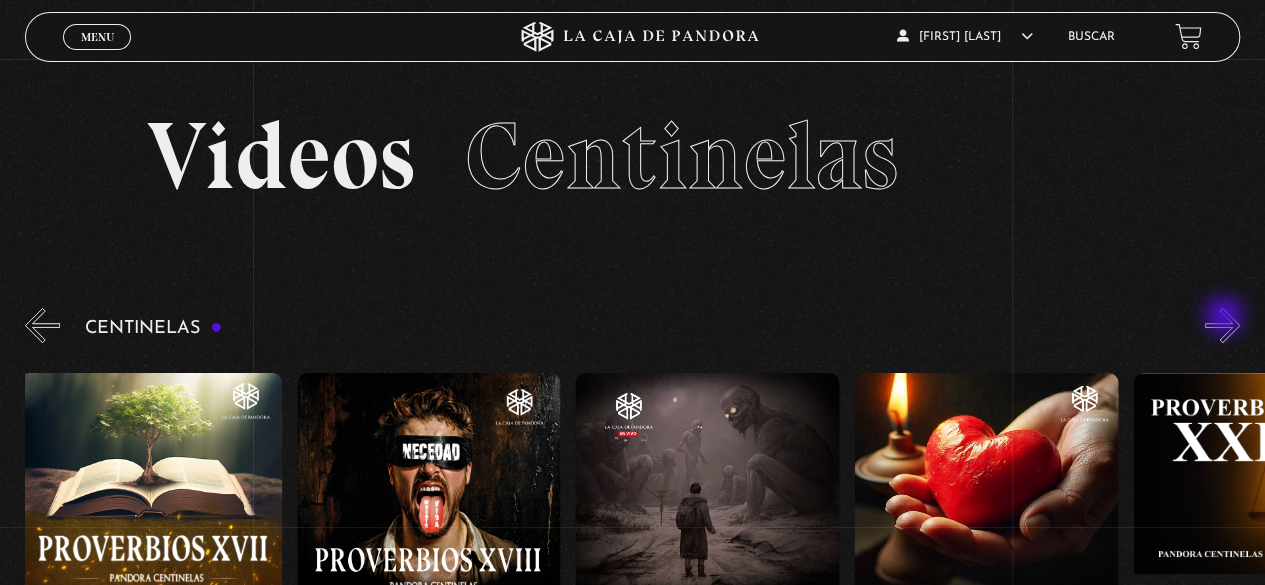 click on "»" at bounding box center (1222, 325) 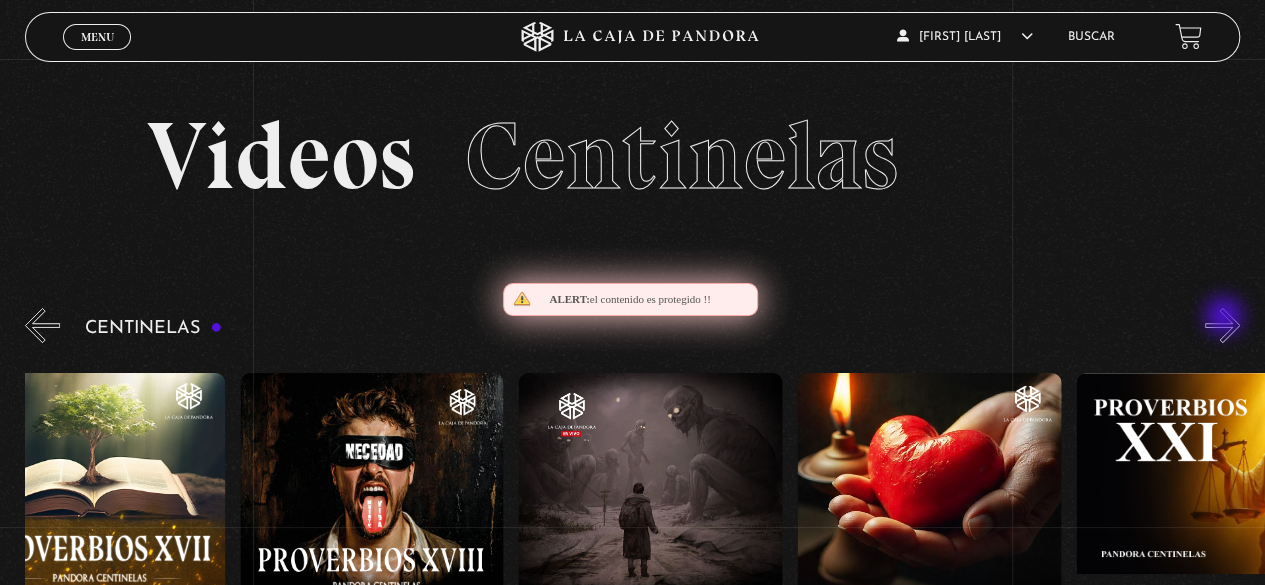 click on "»" at bounding box center [1222, 325] 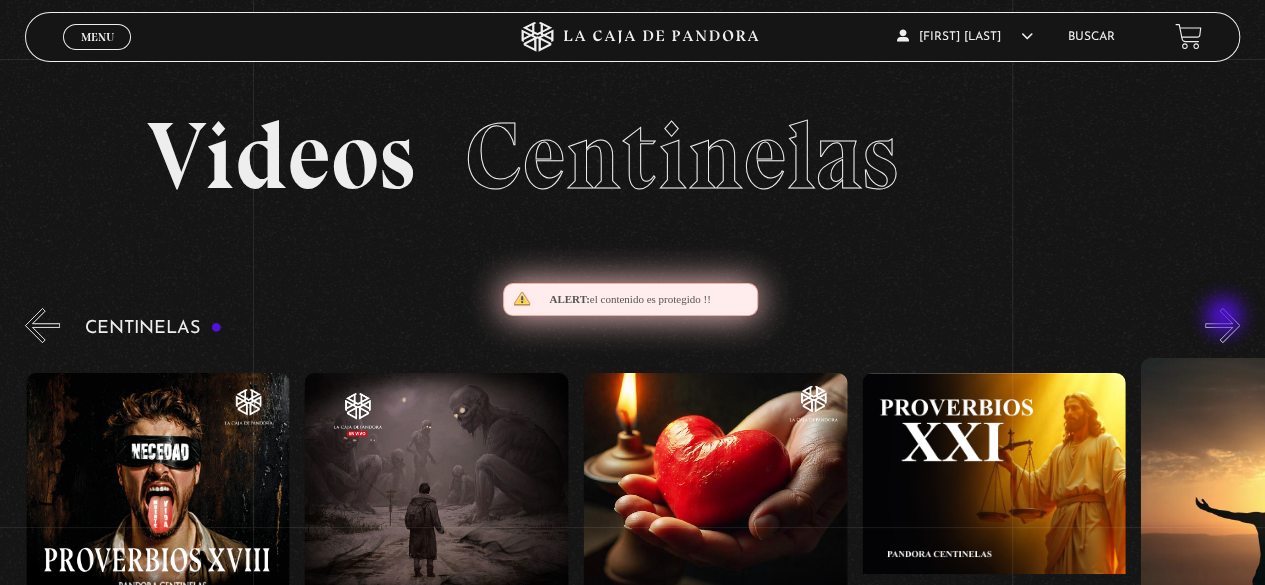 click on "»" at bounding box center [1222, 325] 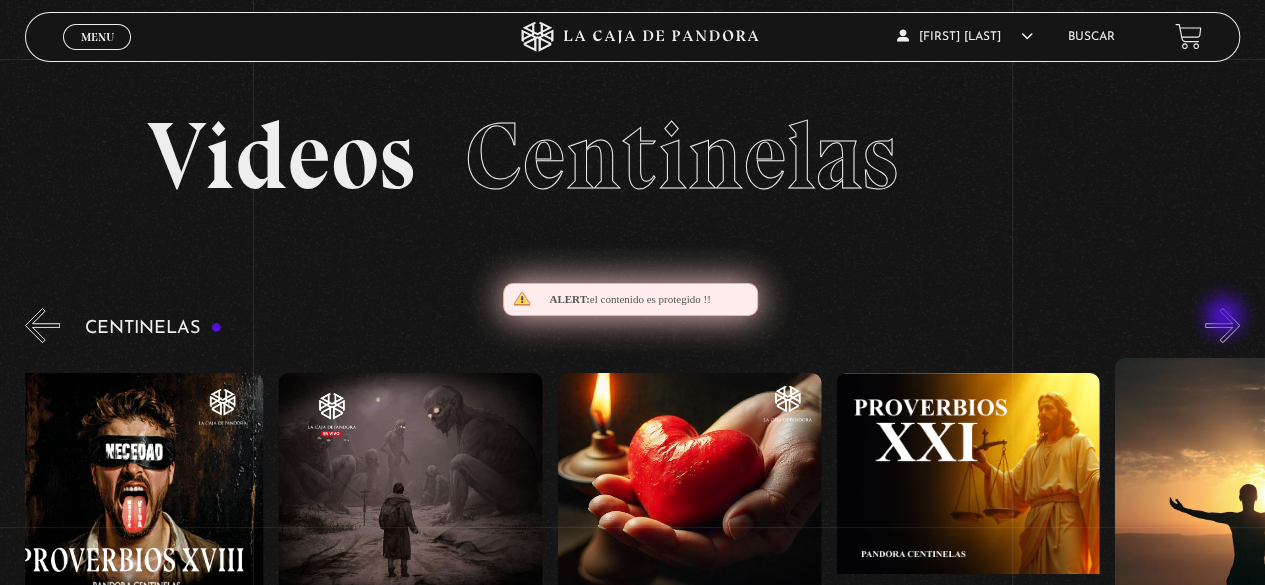 click on "»" at bounding box center [1222, 325] 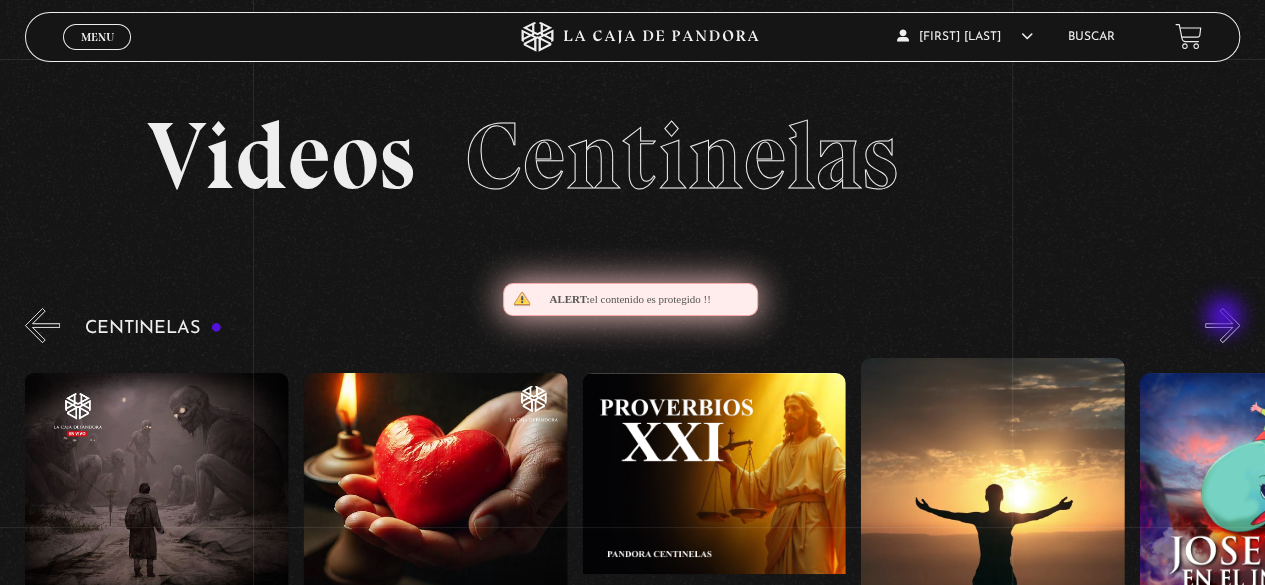 click on "»" at bounding box center [1222, 325] 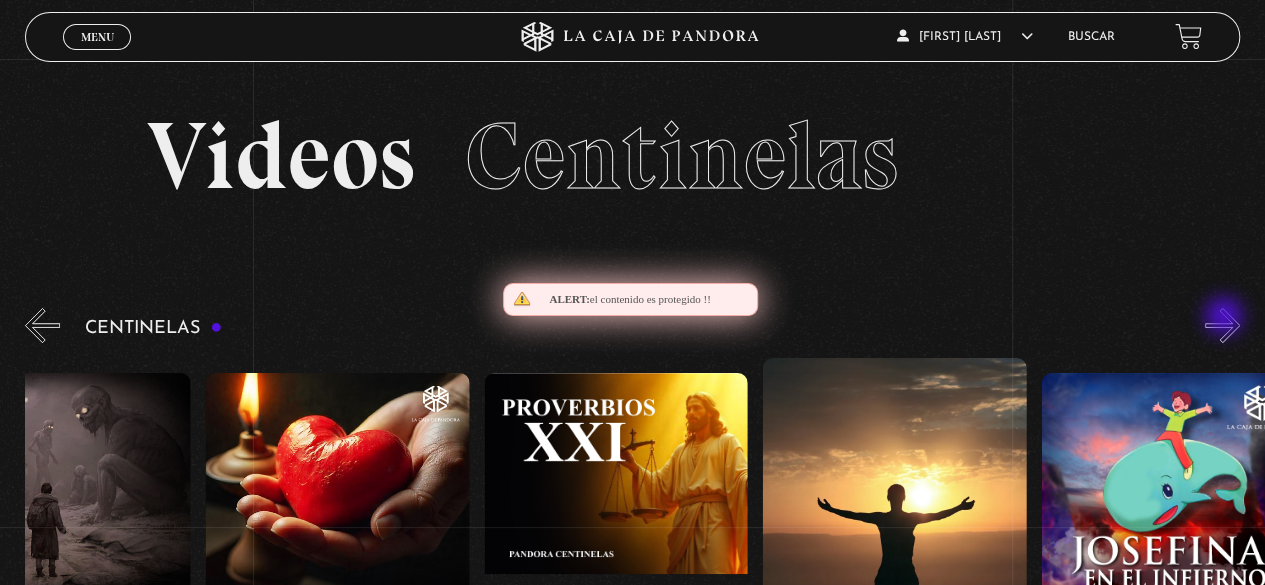 click on "»" at bounding box center (1222, 325) 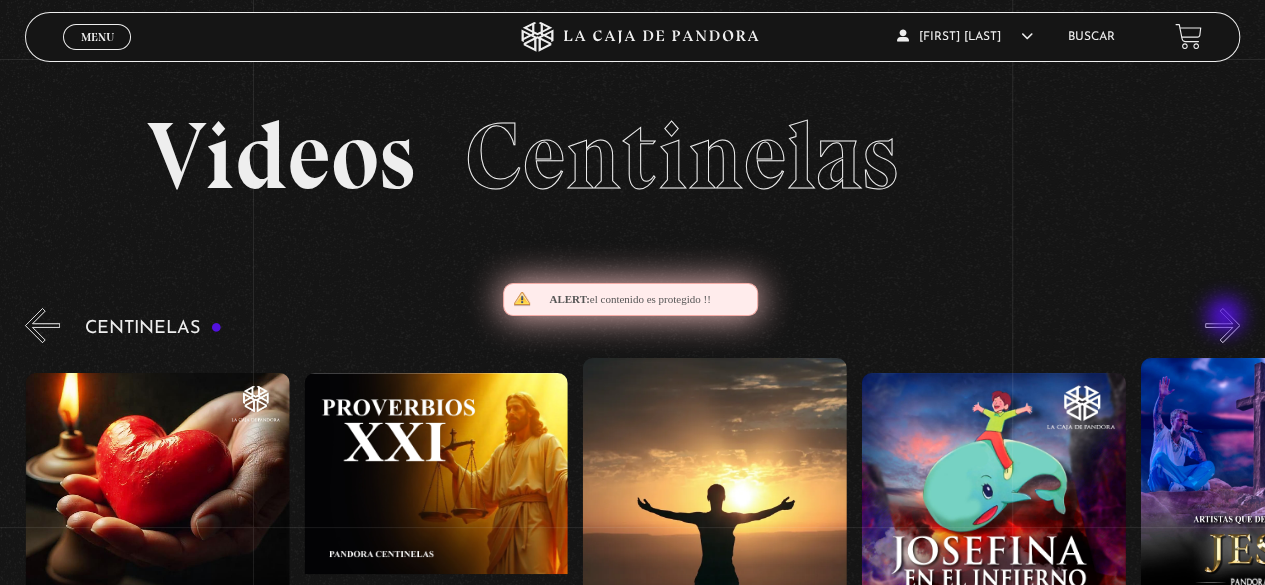 click on "»" at bounding box center [1222, 325] 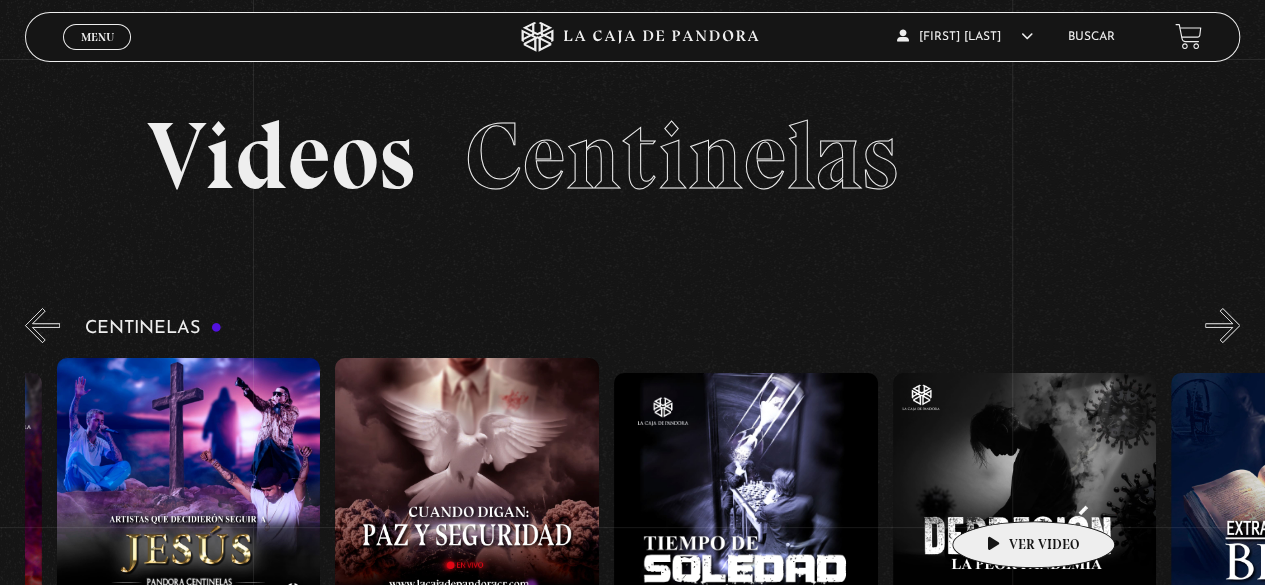 scroll, scrollTop: 0, scrollLeft: 7215, axis: horizontal 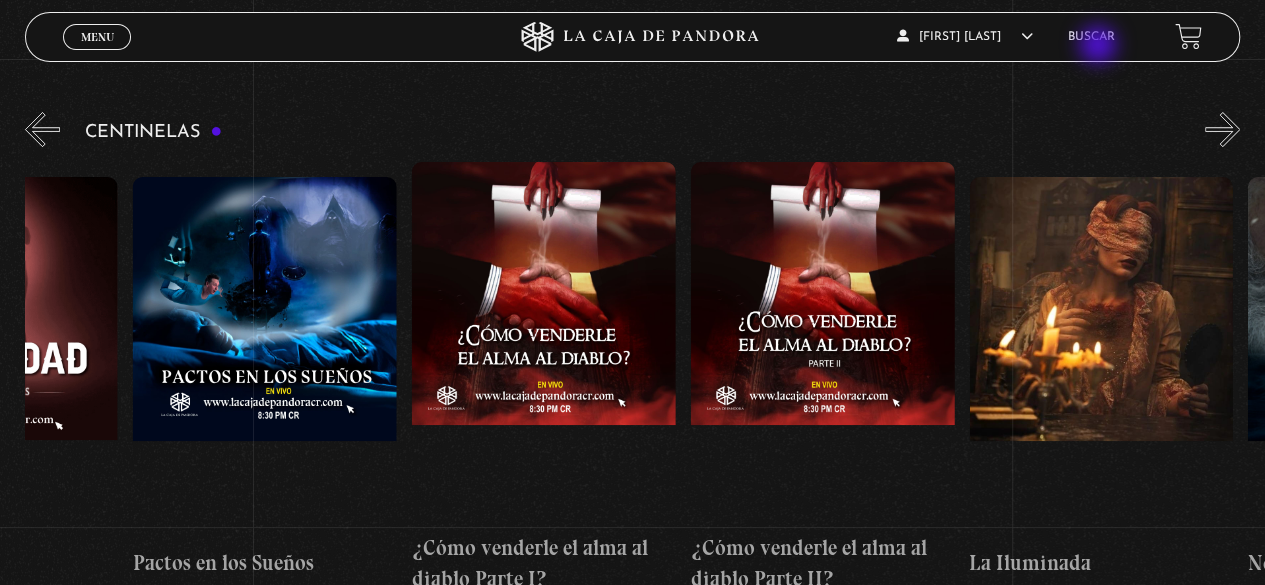 click on "Buscar" at bounding box center (1091, 36) 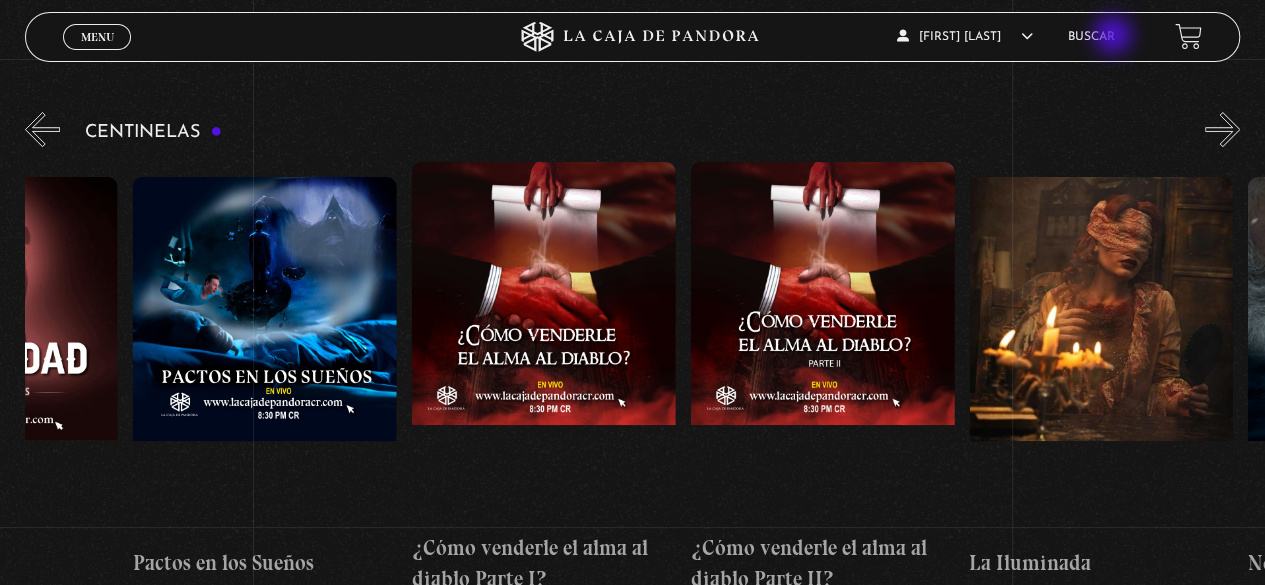 click on "Buscar" at bounding box center [1091, 37] 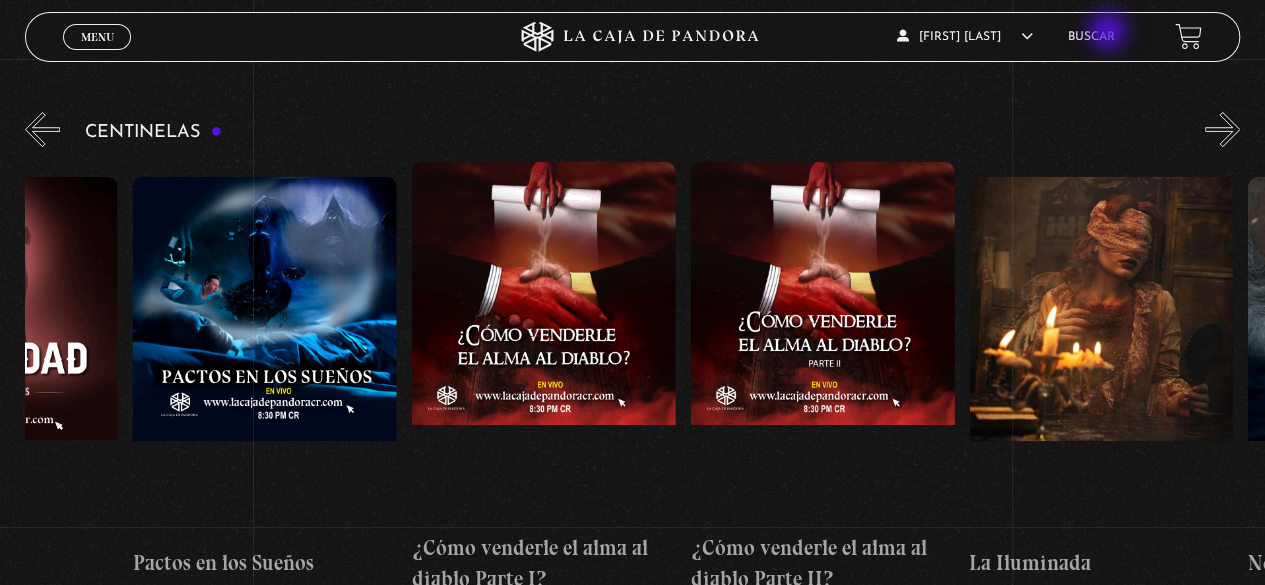 click on "Buscar" at bounding box center [1091, 37] 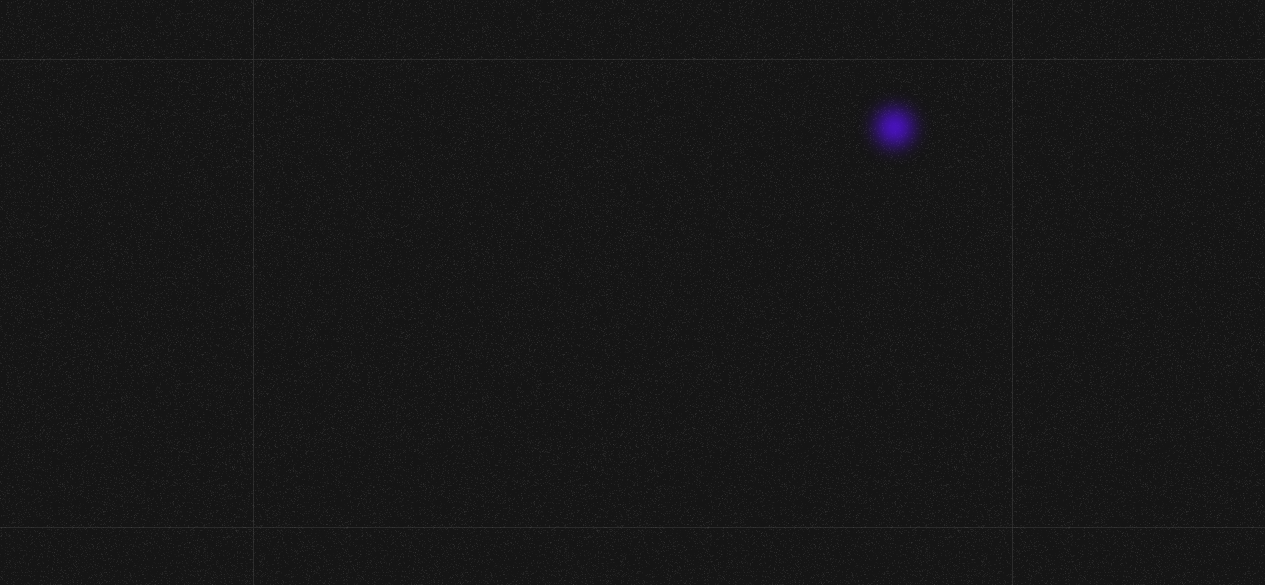 scroll, scrollTop: 0, scrollLeft: 0, axis: both 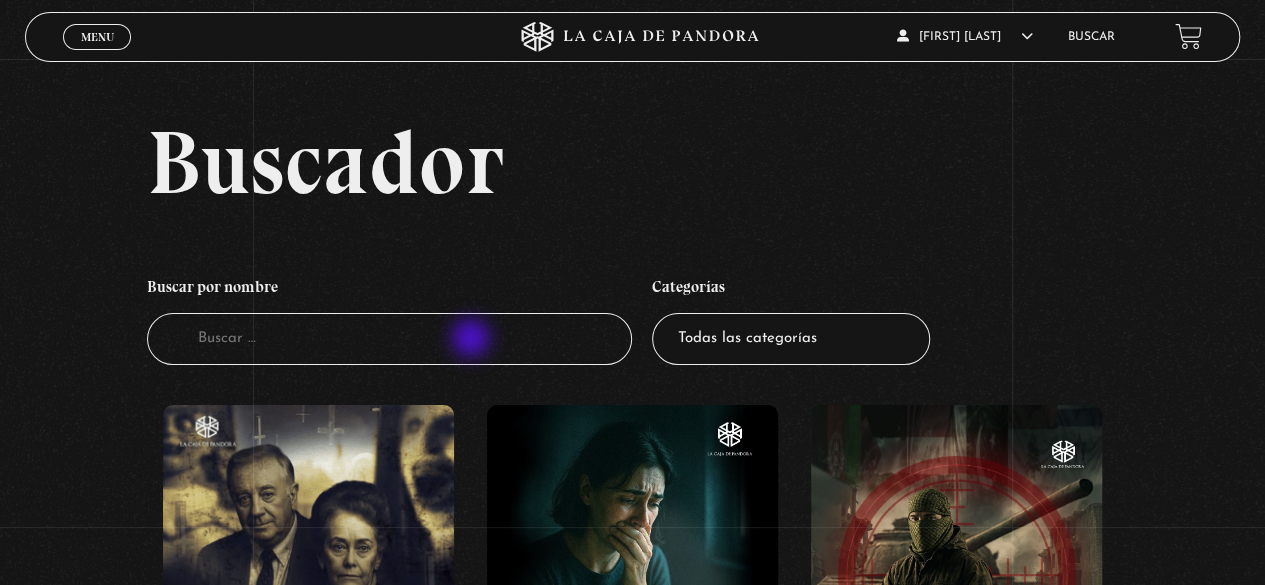click on "Buscador" at bounding box center (390, 339) 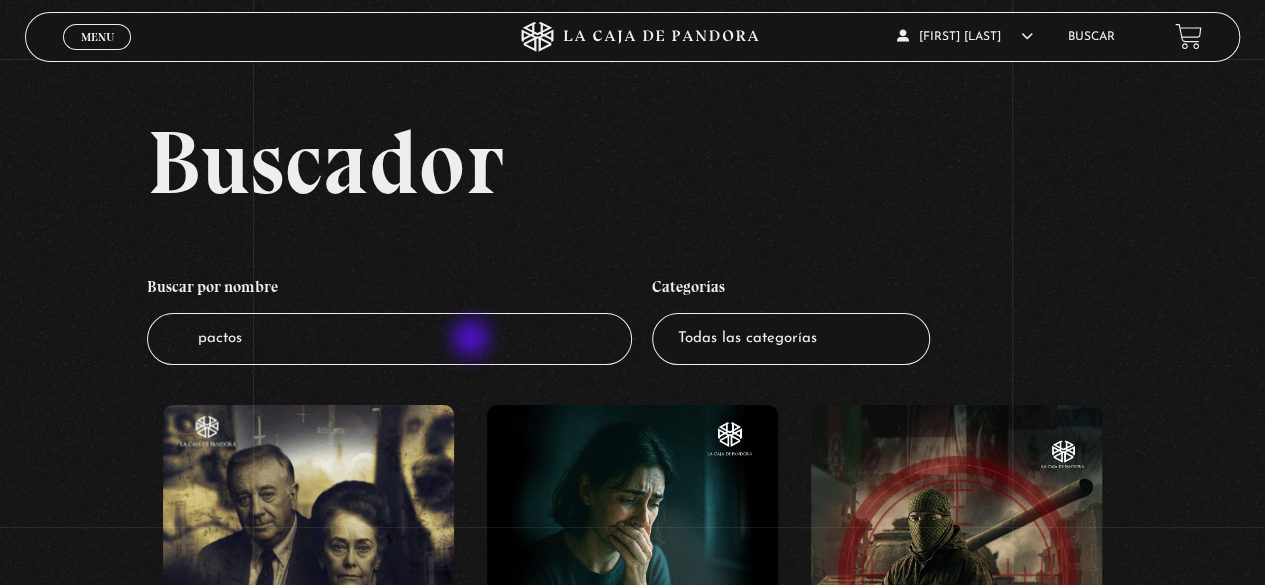 type on "pactos c" 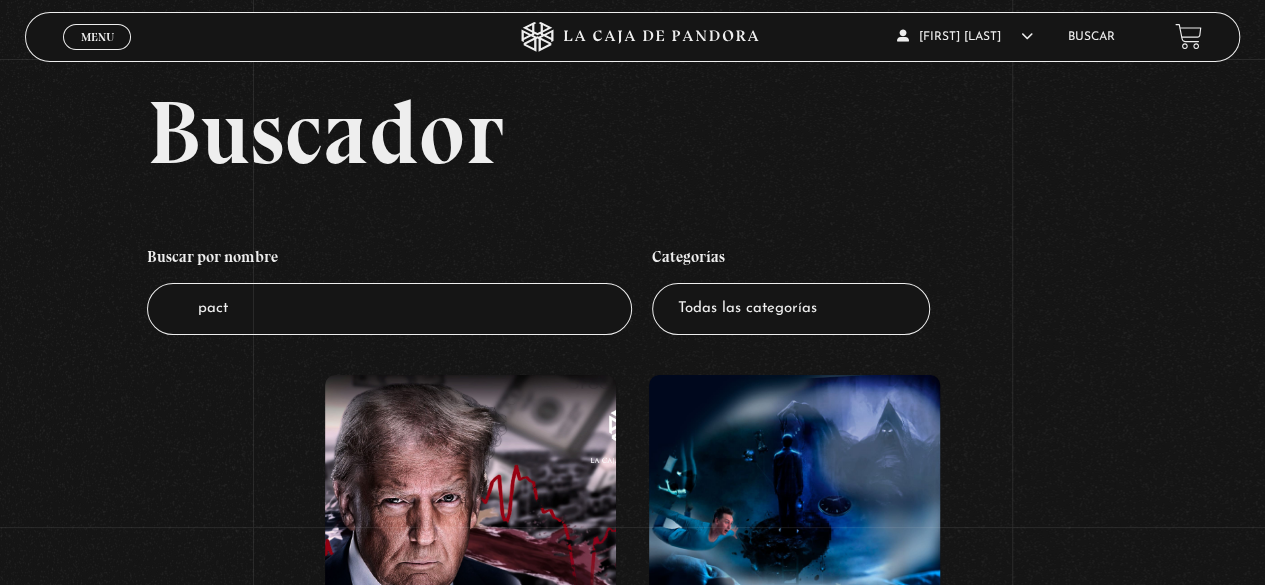 scroll, scrollTop: 25, scrollLeft: 0, axis: vertical 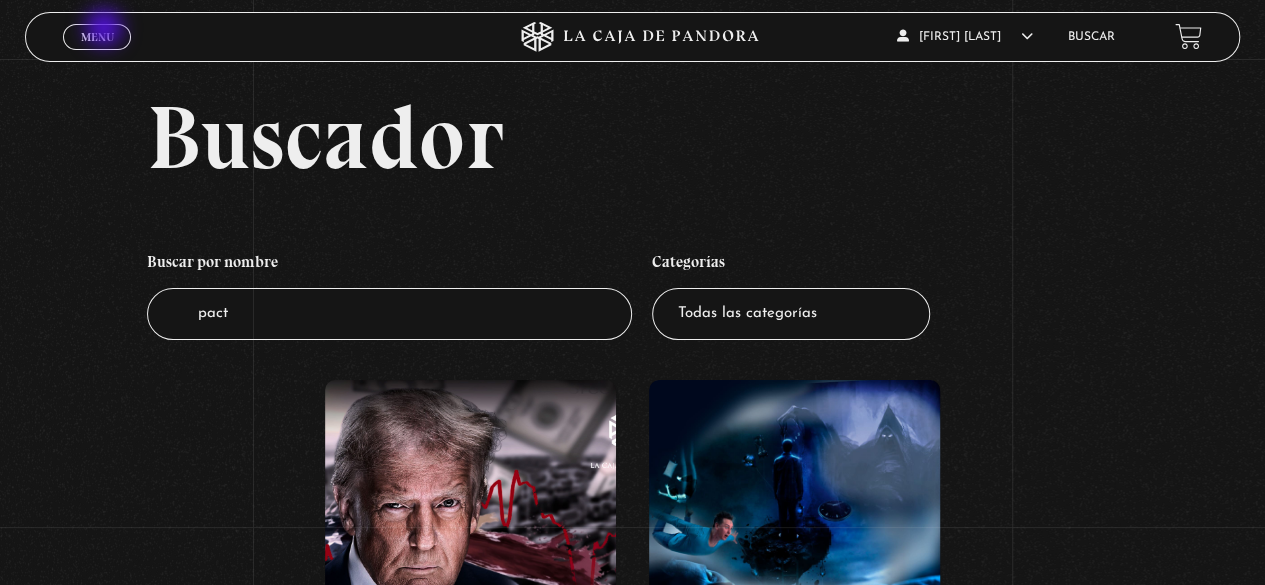 click on "Menu" at bounding box center (97, 37) 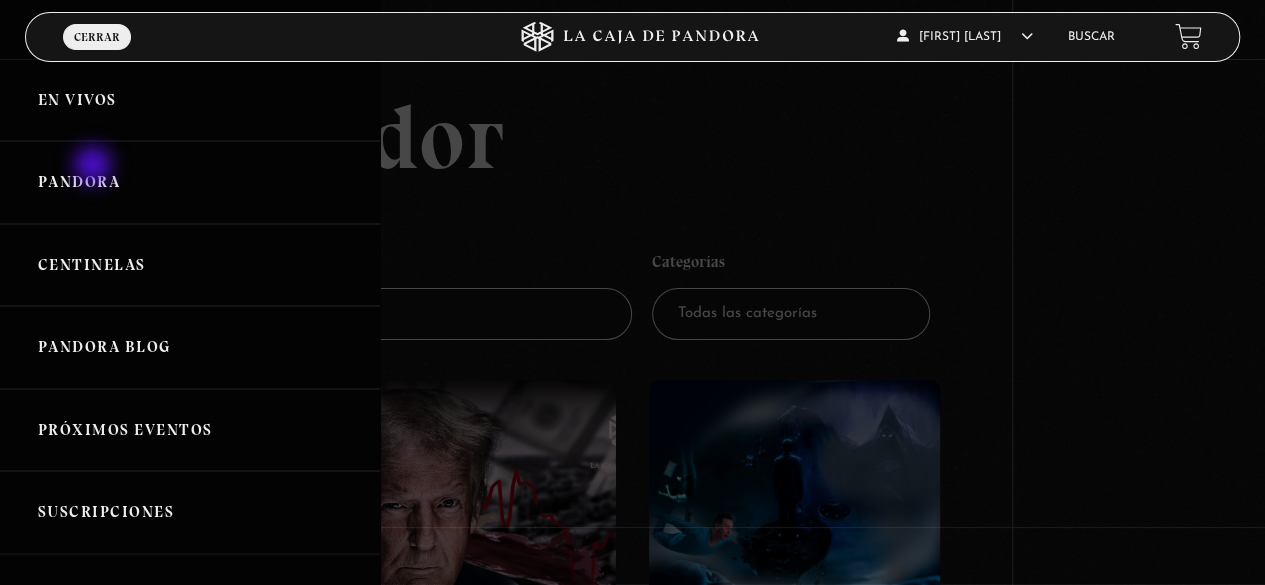 click on "Pandora" at bounding box center [190, 182] 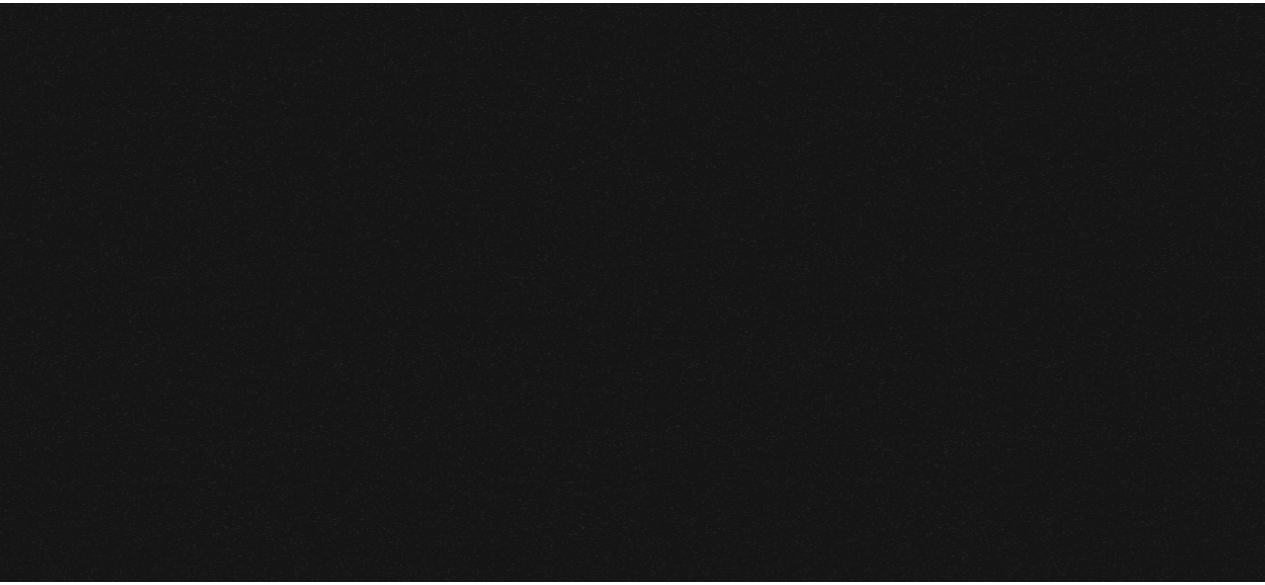 scroll, scrollTop: 0, scrollLeft: 0, axis: both 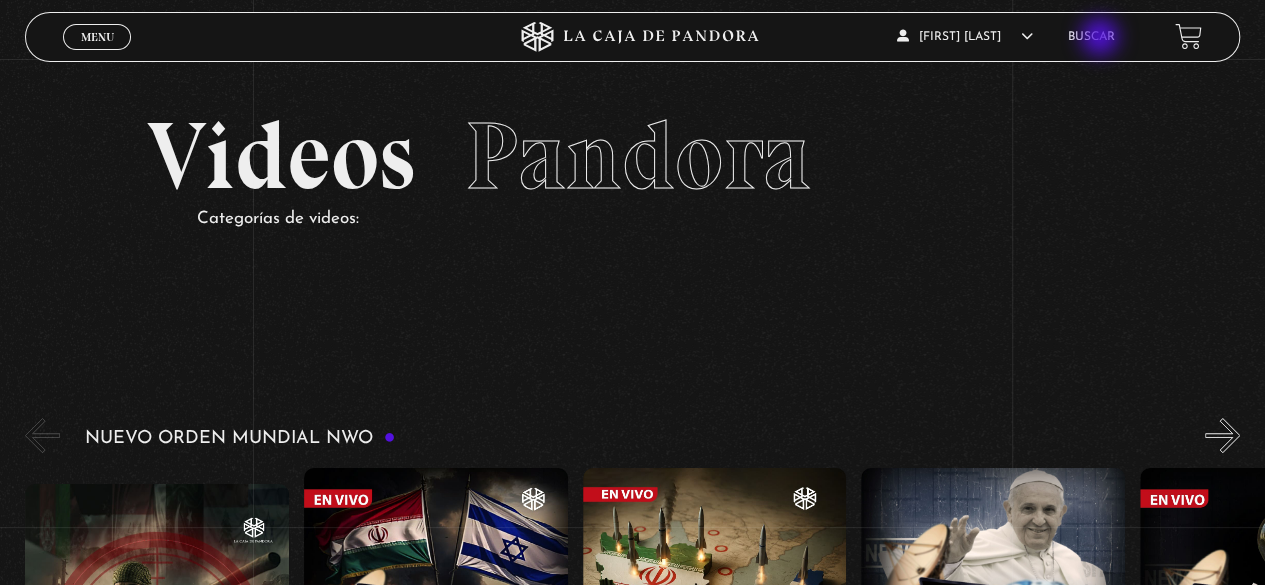 click on "Buscar" at bounding box center (1091, 37) 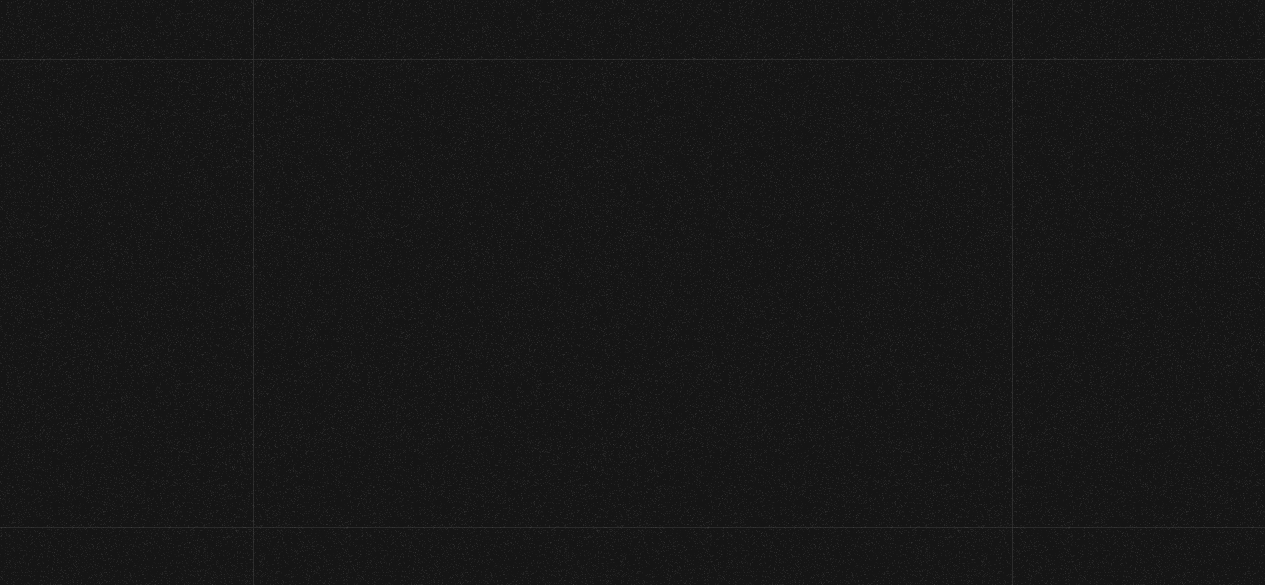 scroll, scrollTop: 0, scrollLeft: 0, axis: both 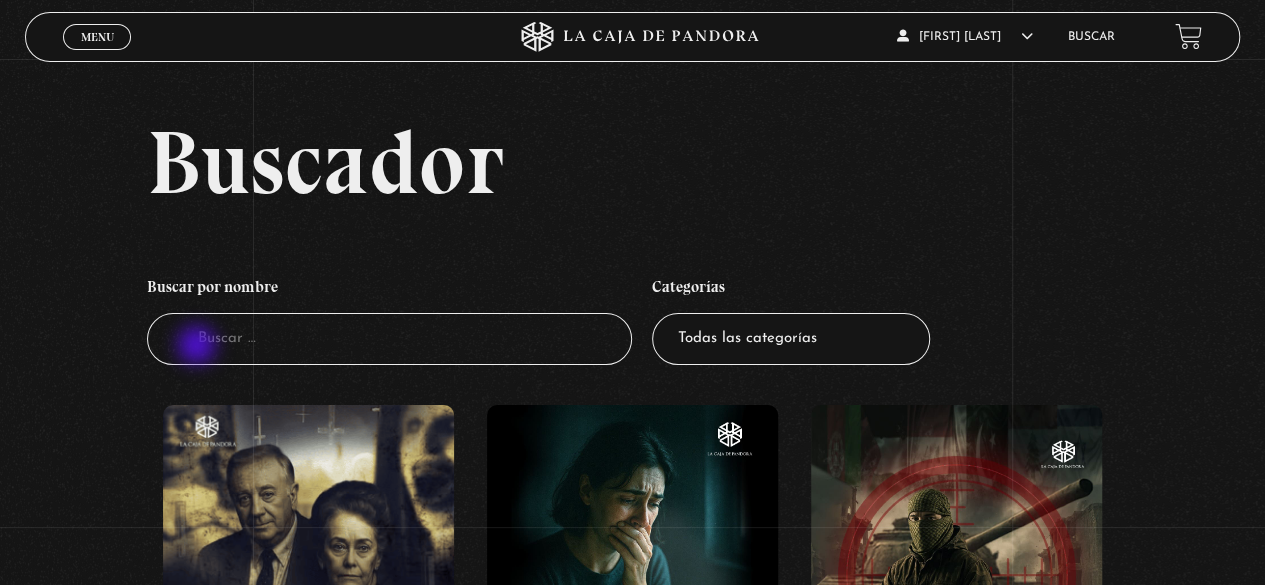 click on "Buscador" at bounding box center (390, 339) 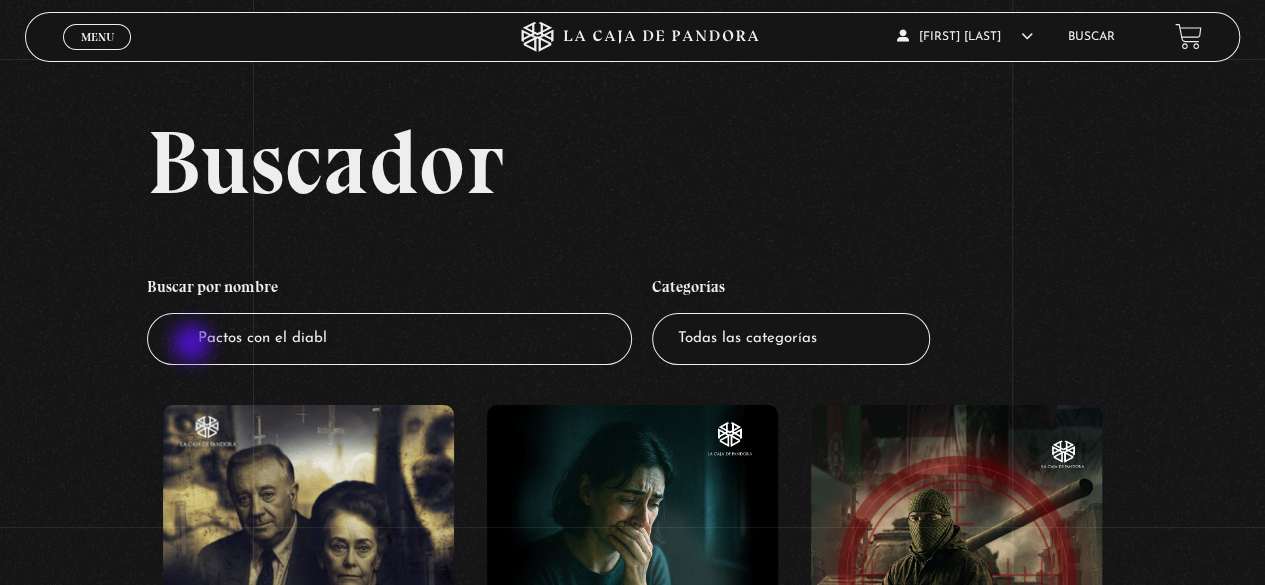 type on "Pactos con el diablo" 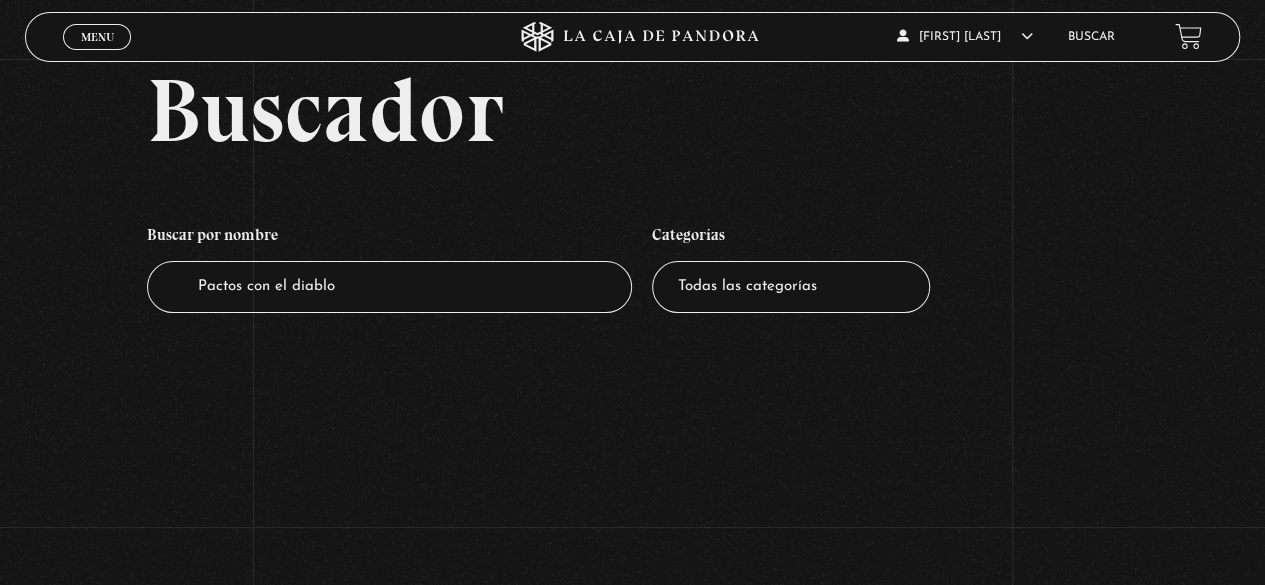 scroll, scrollTop: 40, scrollLeft: 0, axis: vertical 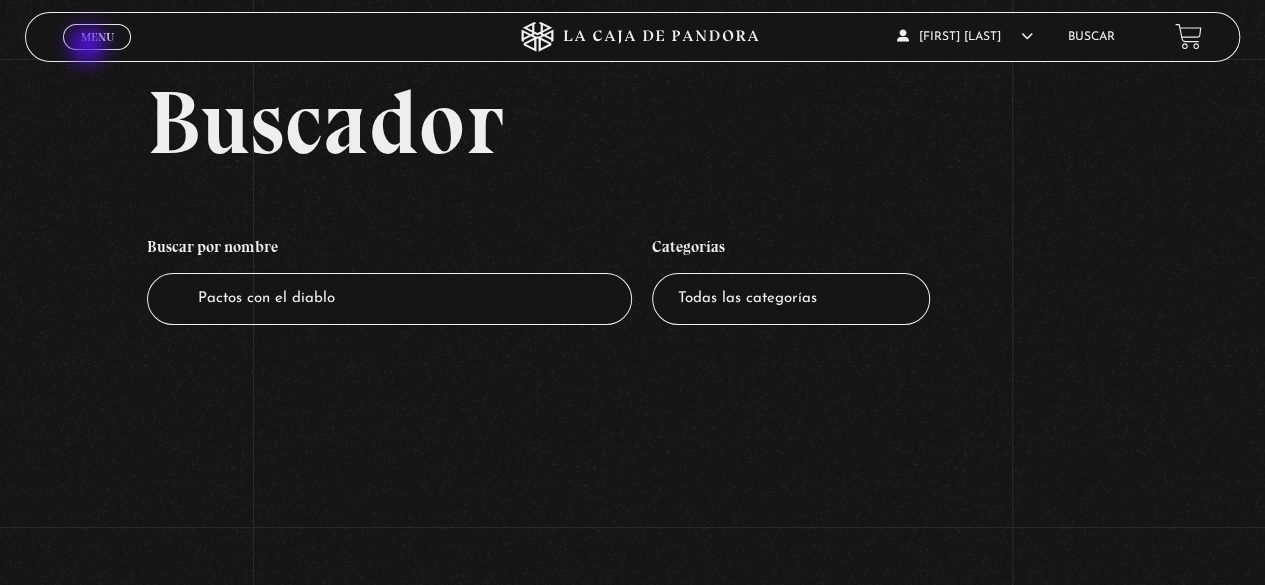 click on "Cerrar" at bounding box center (97, 54) 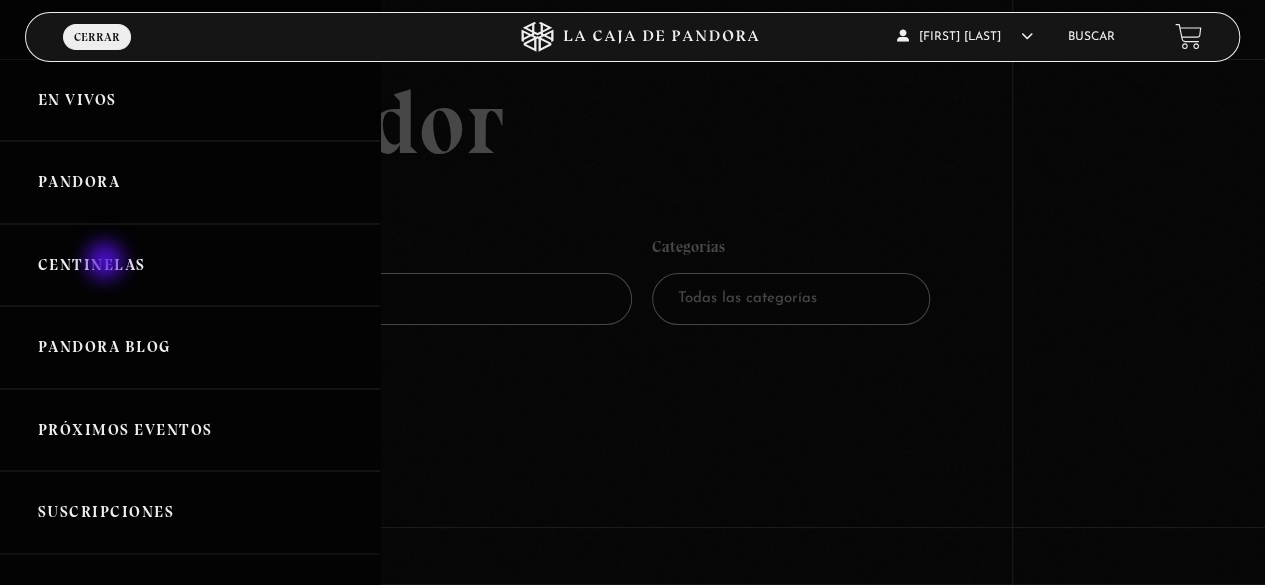 click on "Centinelas" at bounding box center [190, 265] 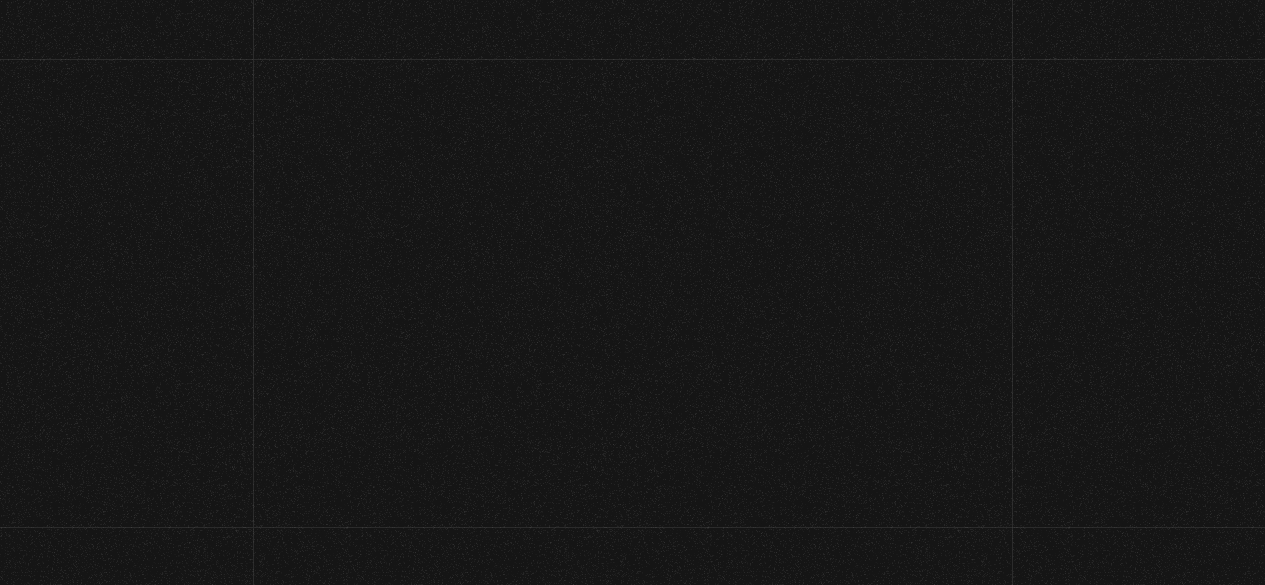 scroll, scrollTop: 0, scrollLeft: 0, axis: both 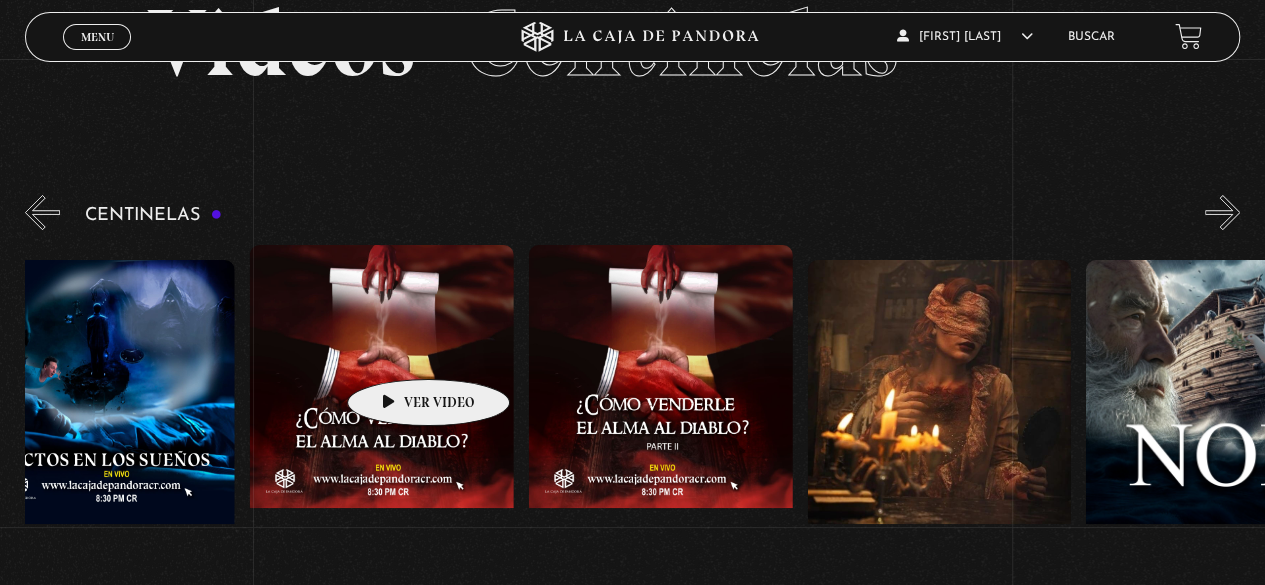 click at bounding box center (382, 425) 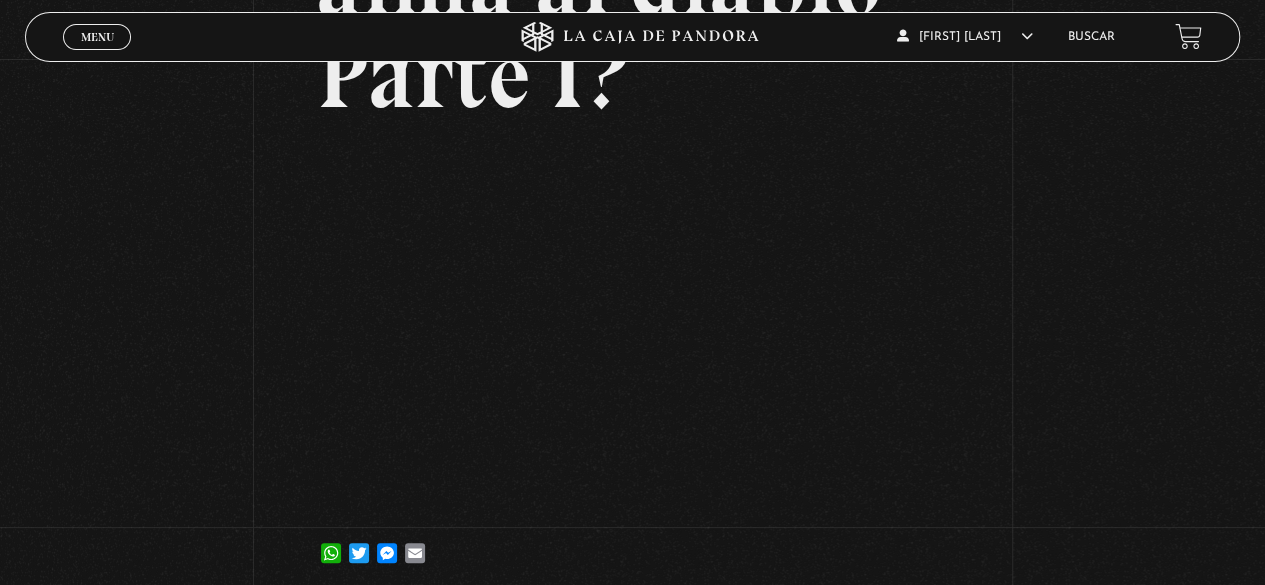 scroll, scrollTop: 405, scrollLeft: 0, axis: vertical 